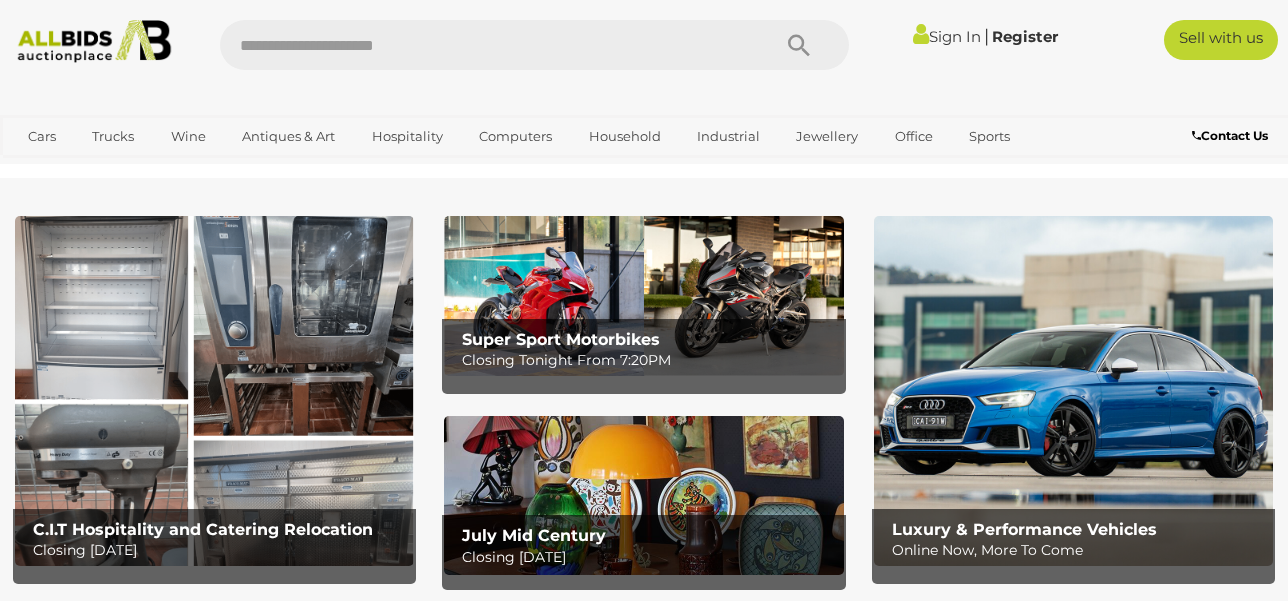 scroll, scrollTop: 0, scrollLeft: 0, axis: both 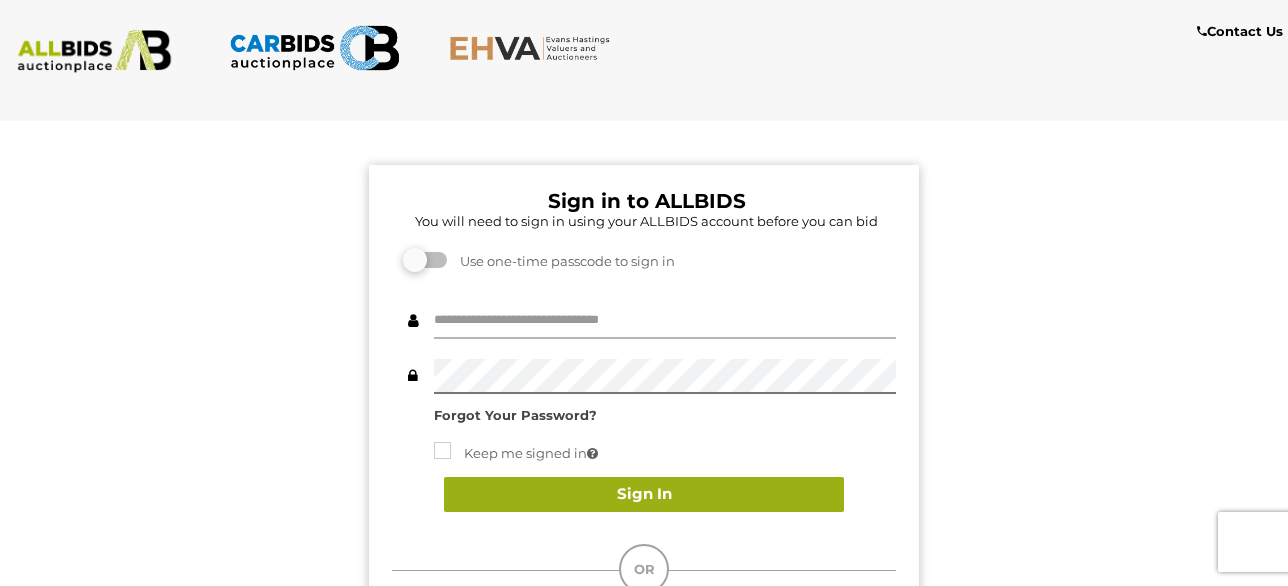 type on "**********" 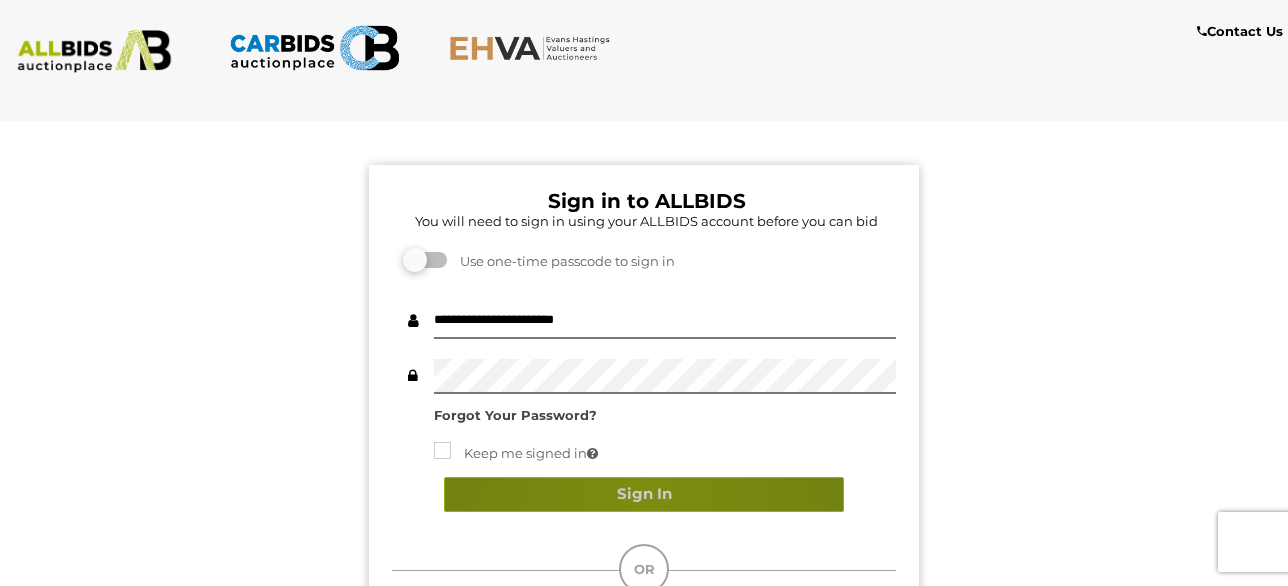 click on "Sign In" at bounding box center (644, 494) 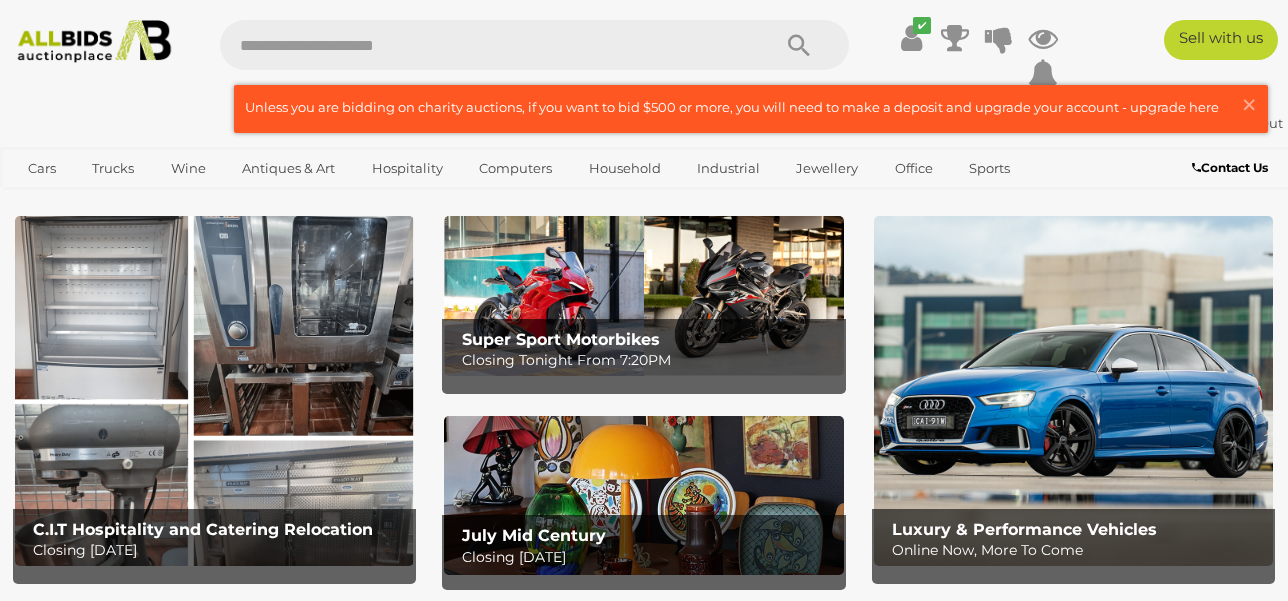 scroll, scrollTop: 0, scrollLeft: 0, axis: both 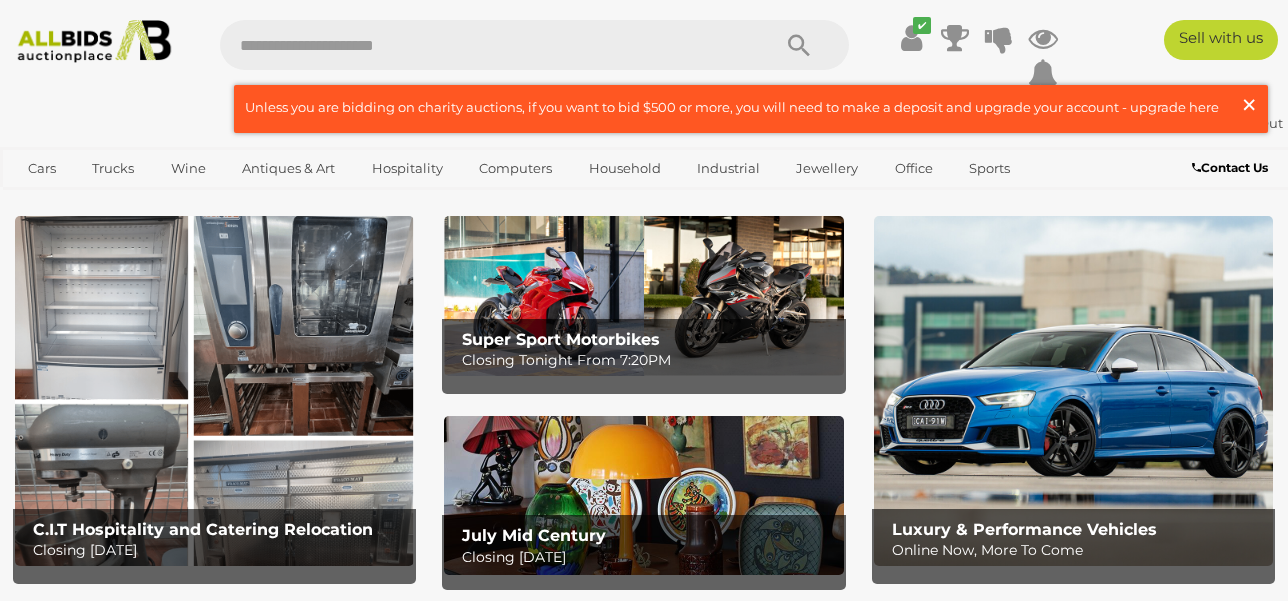 click on "×" at bounding box center (1249, 104) 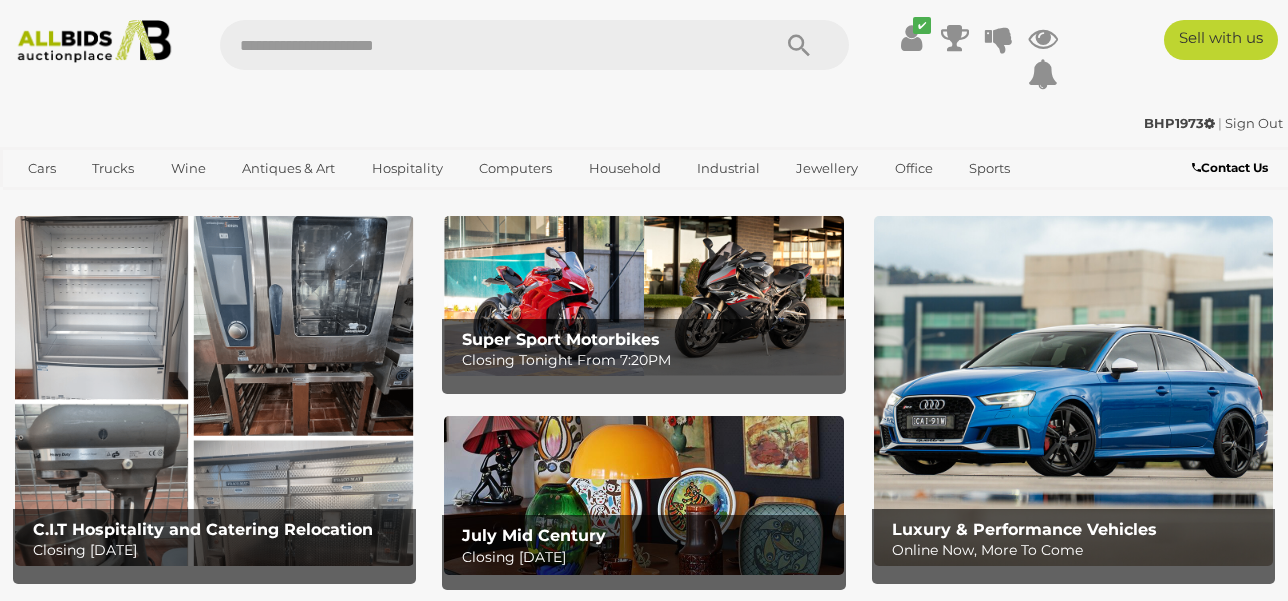 click at bounding box center [94, 41] 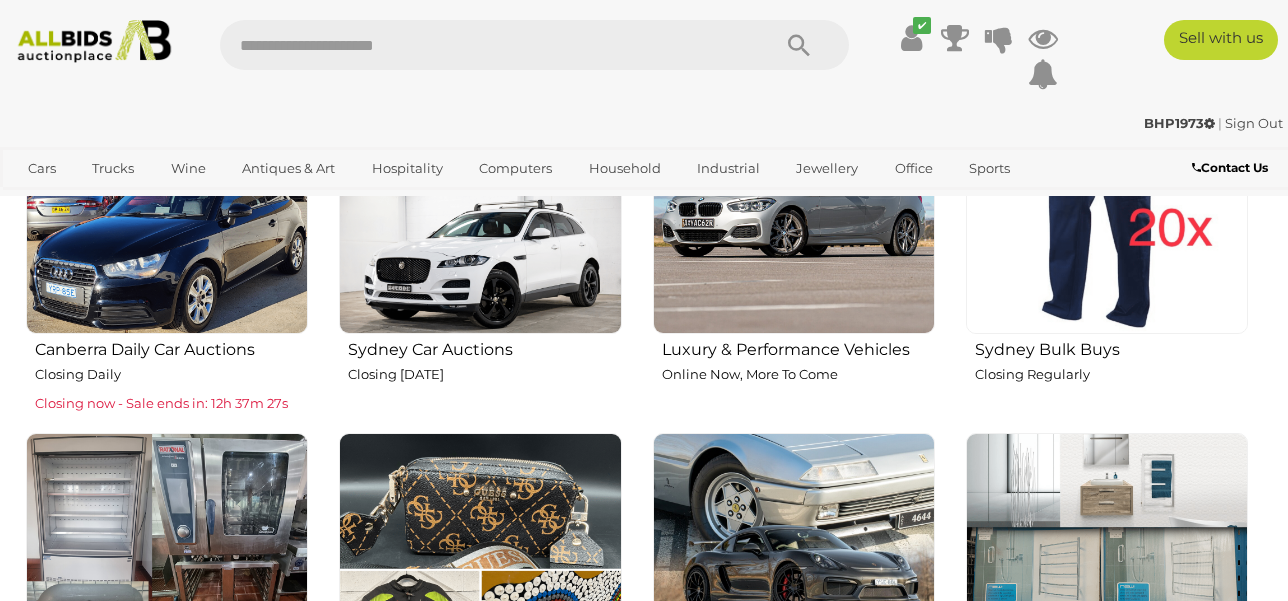 scroll, scrollTop: 800, scrollLeft: 0, axis: vertical 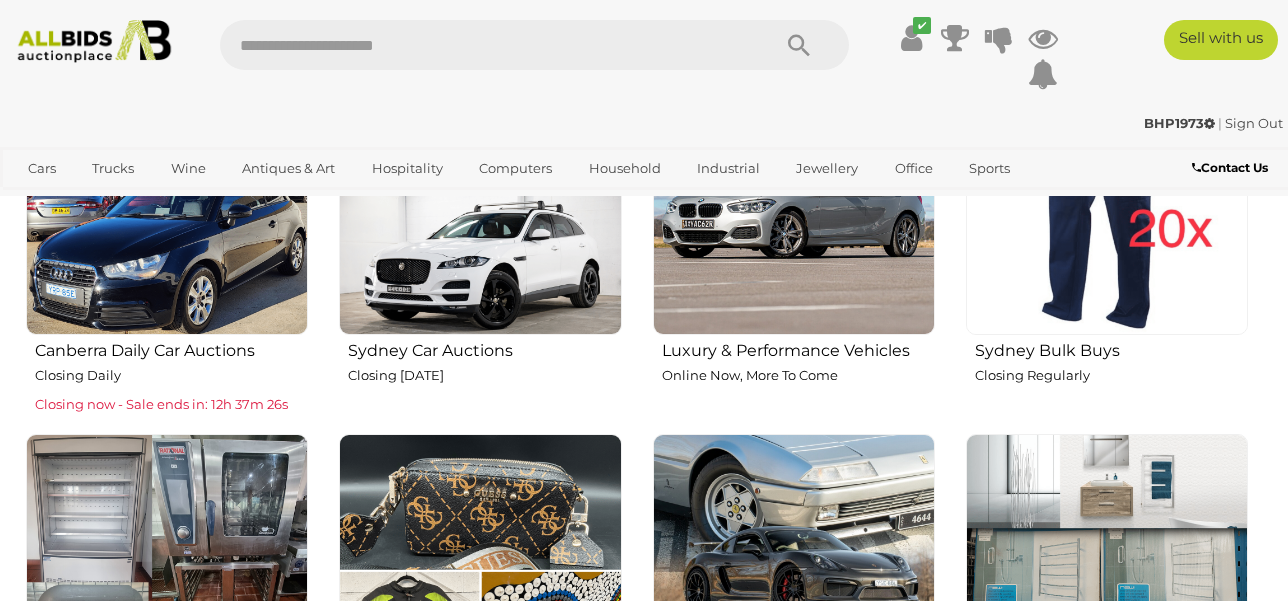 click at bounding box center [1107, 194] 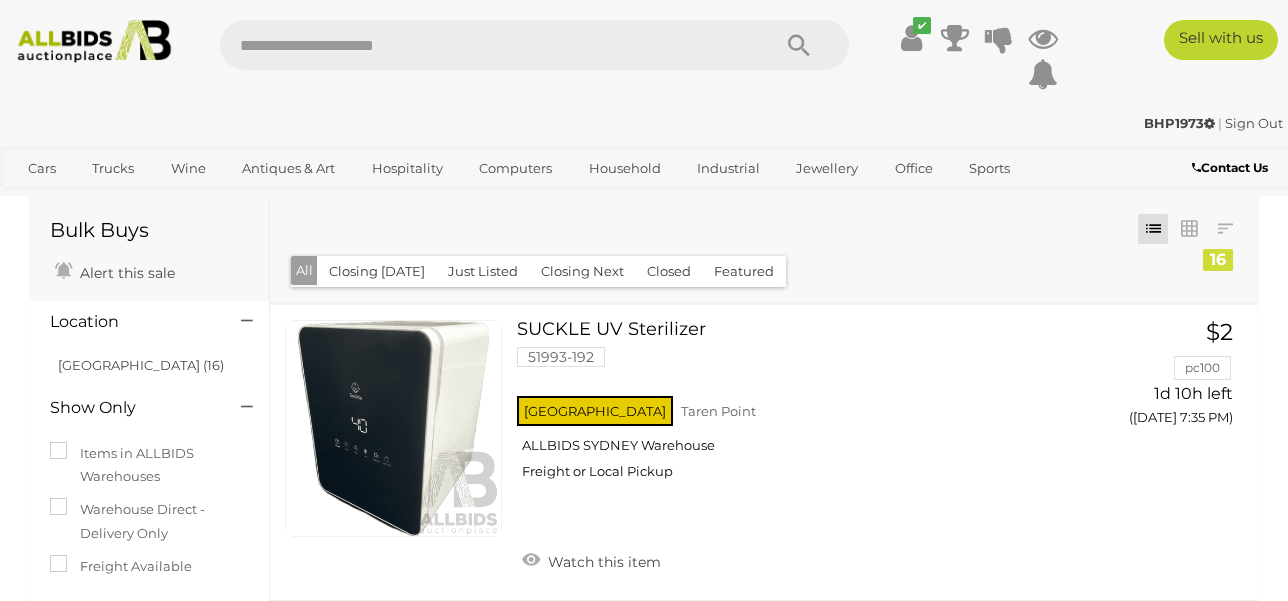scroll, scrollTop: 0, scrollLeft: 0, axis: both 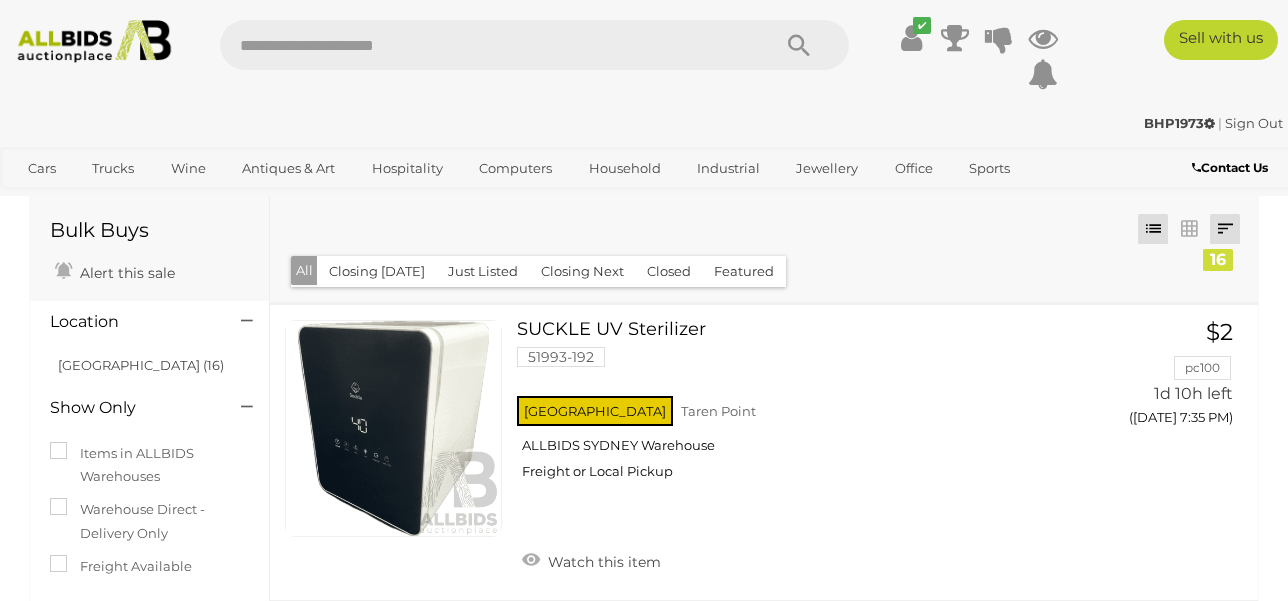 click at bounding box center (1225, 229) 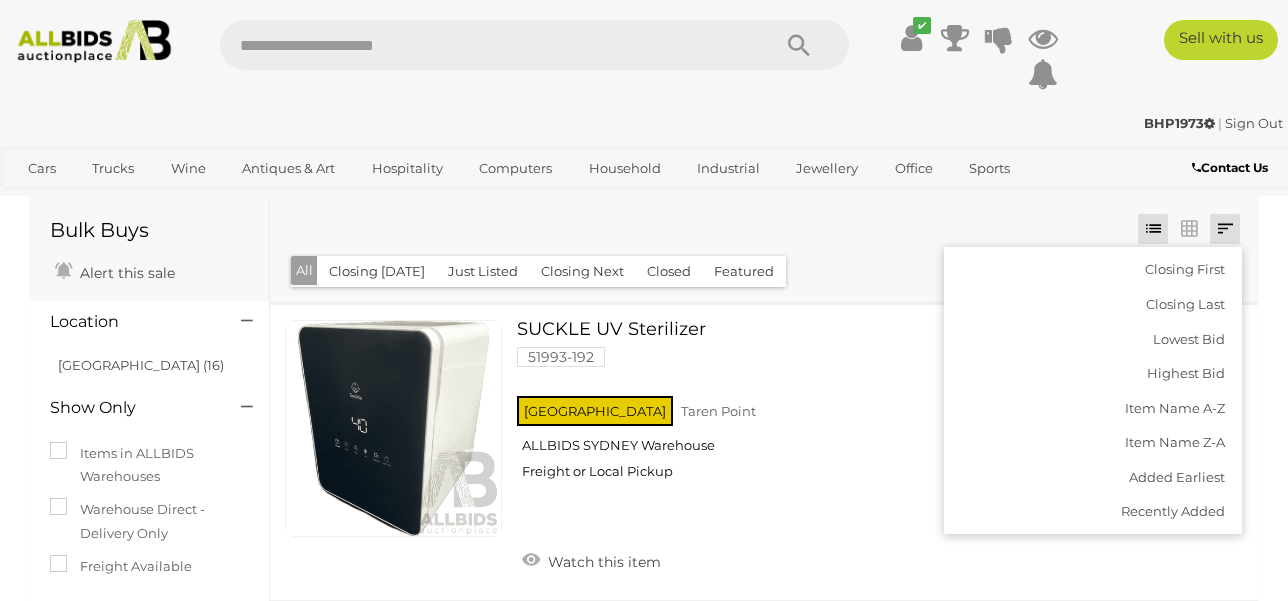 click at bounding box center [1225, 229] 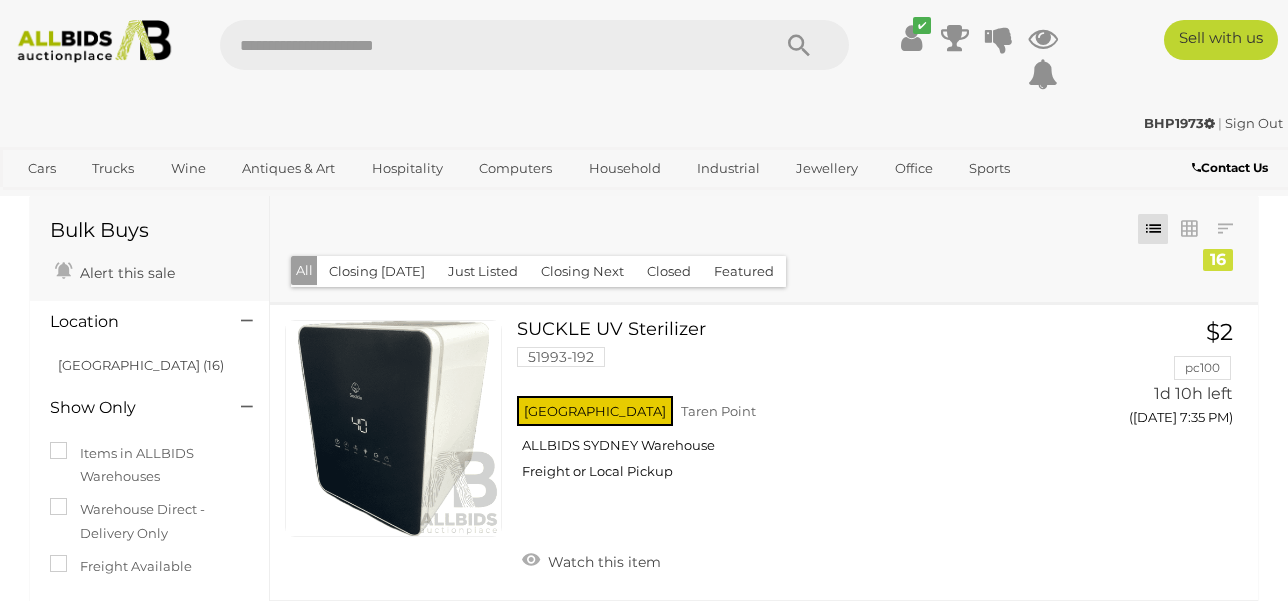 click on "16" at bounding box center [1218, 260] 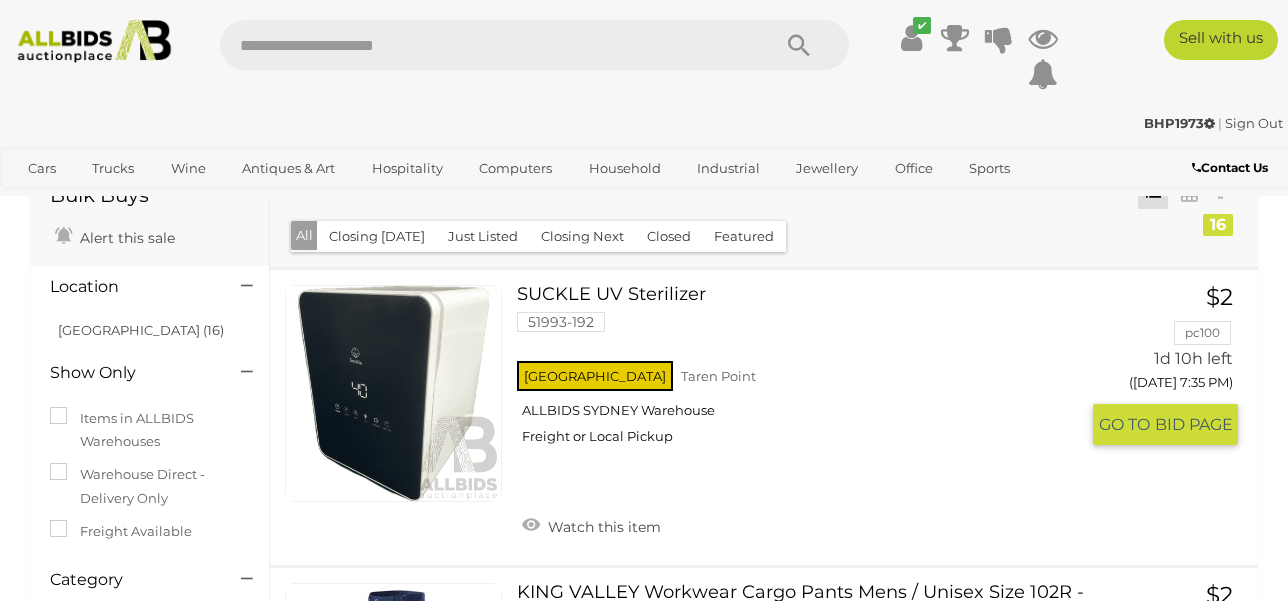scroll, scrollTop: 0, scrollLeft: 0, axis: both 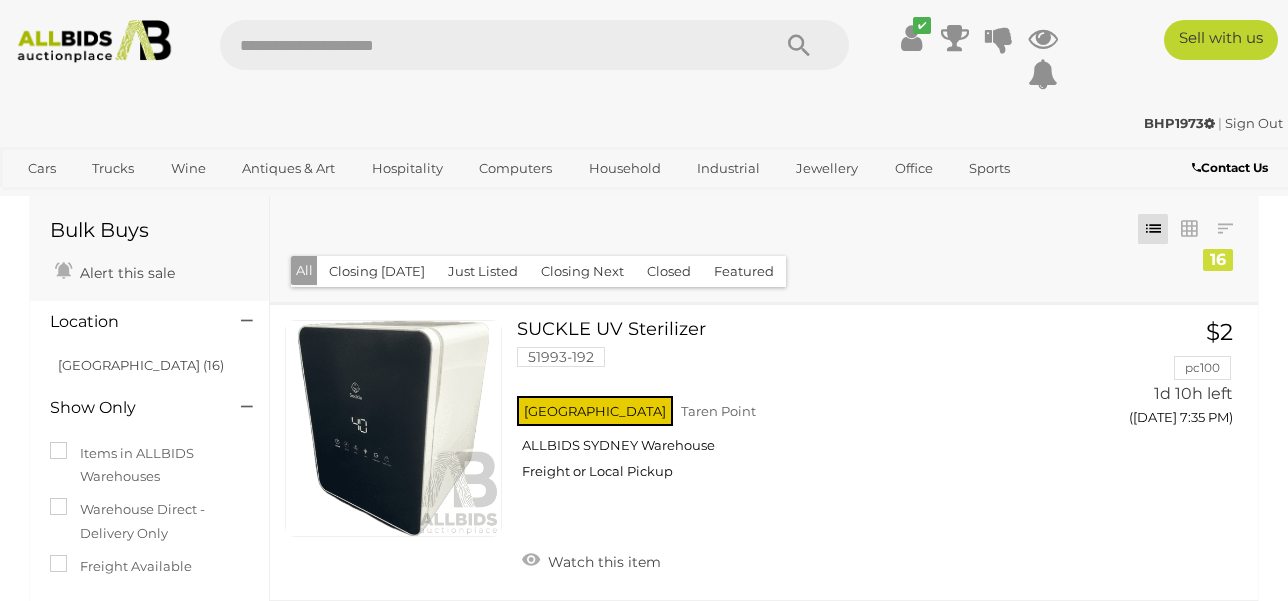 click on "16" at bounding box center (1218, 260) 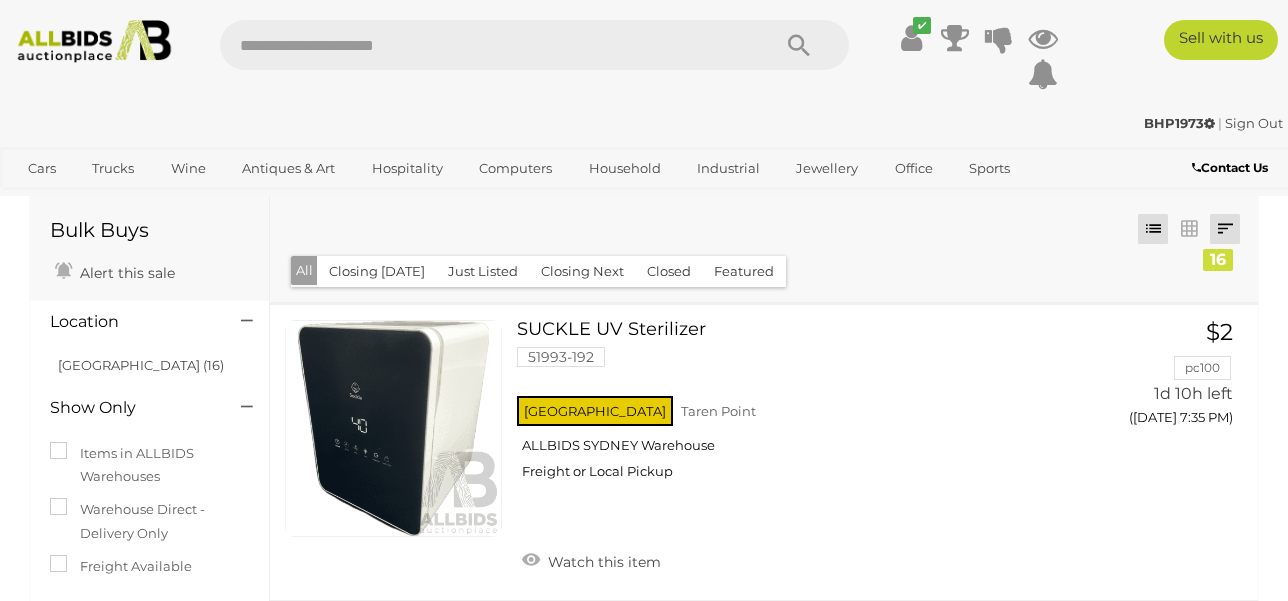 click at bounding box center (1225, 229) 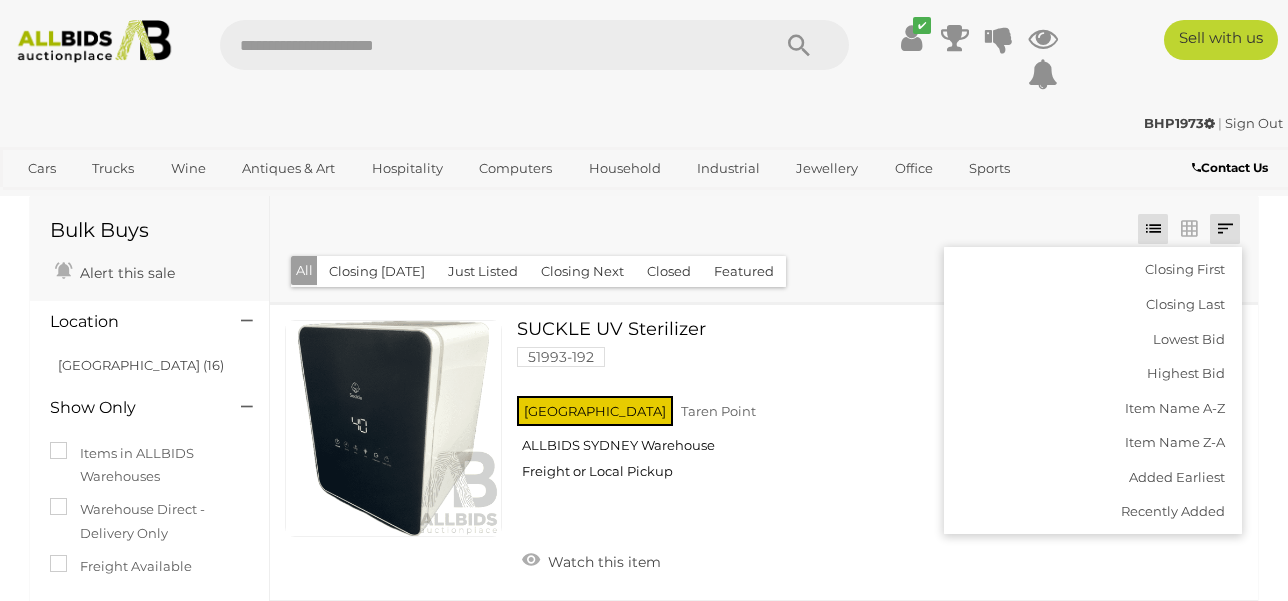 click at bounding box center [1225, 229] 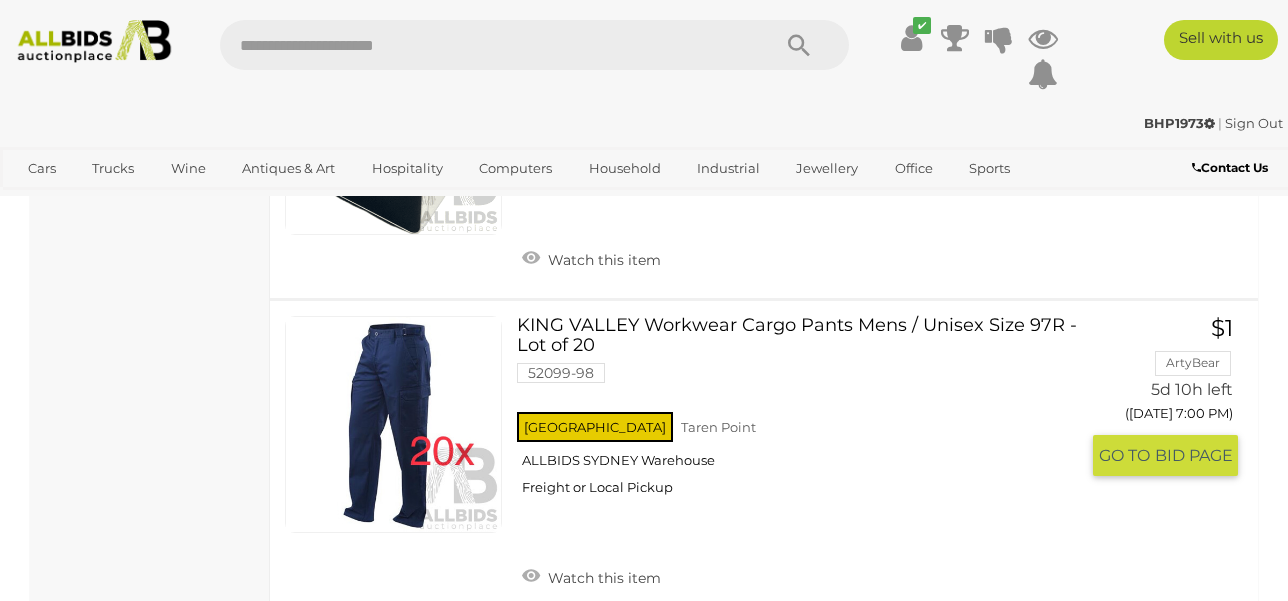 scroll, scrollTop: 2800, scrollLeft: 0, axis: vertical 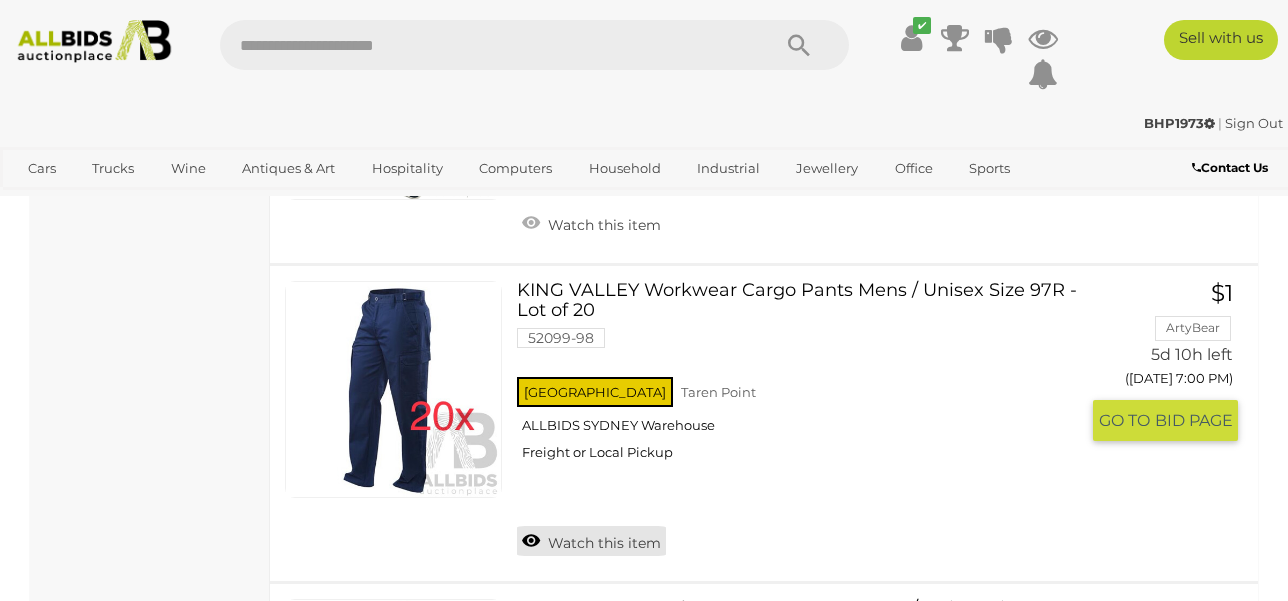 click on "Watch this item" at bounding box center (591, 541) 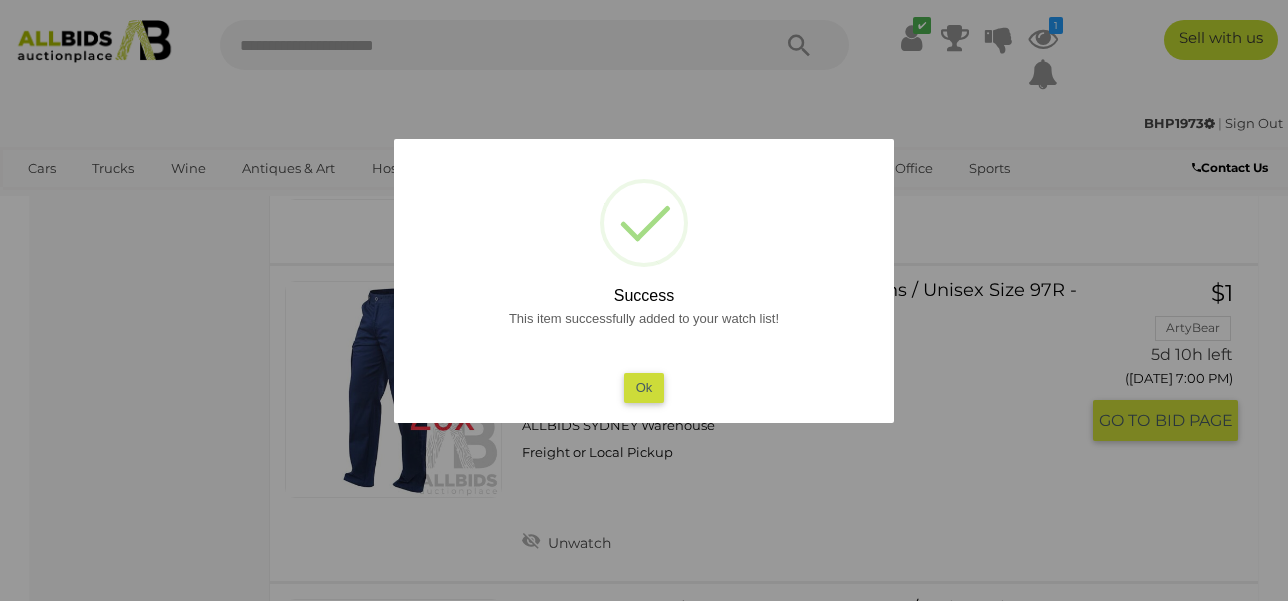 click on "Ok" at bounding box center (644, 387) 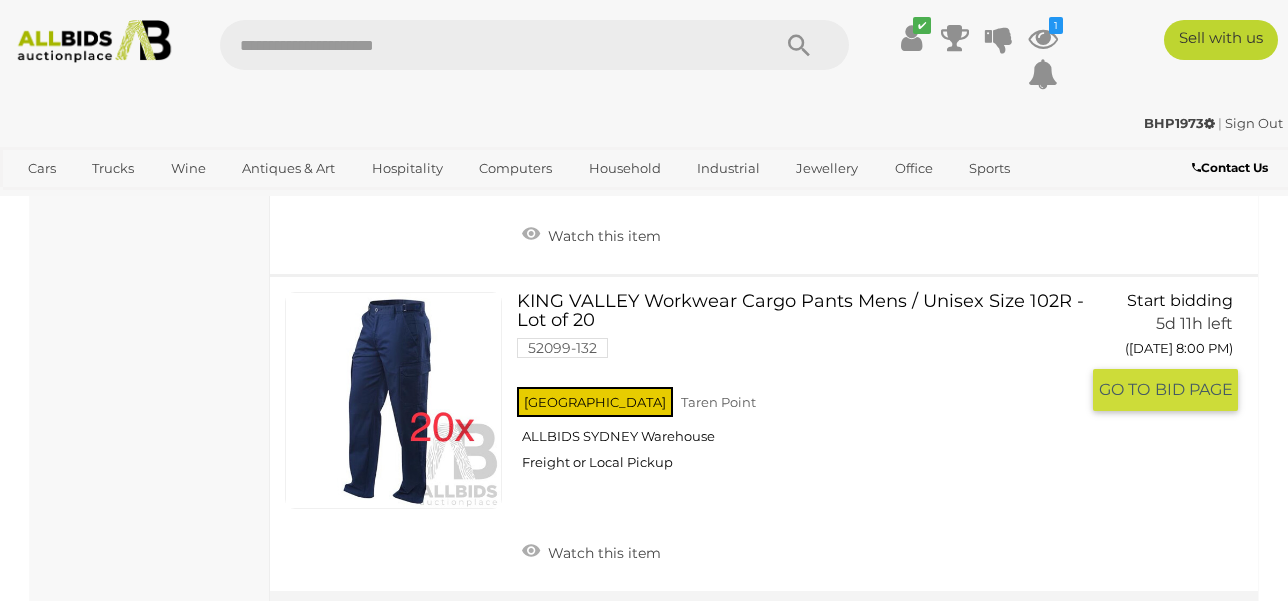 scroll, scrollTop: 4600, scrollLeft: 0, axis: vertical 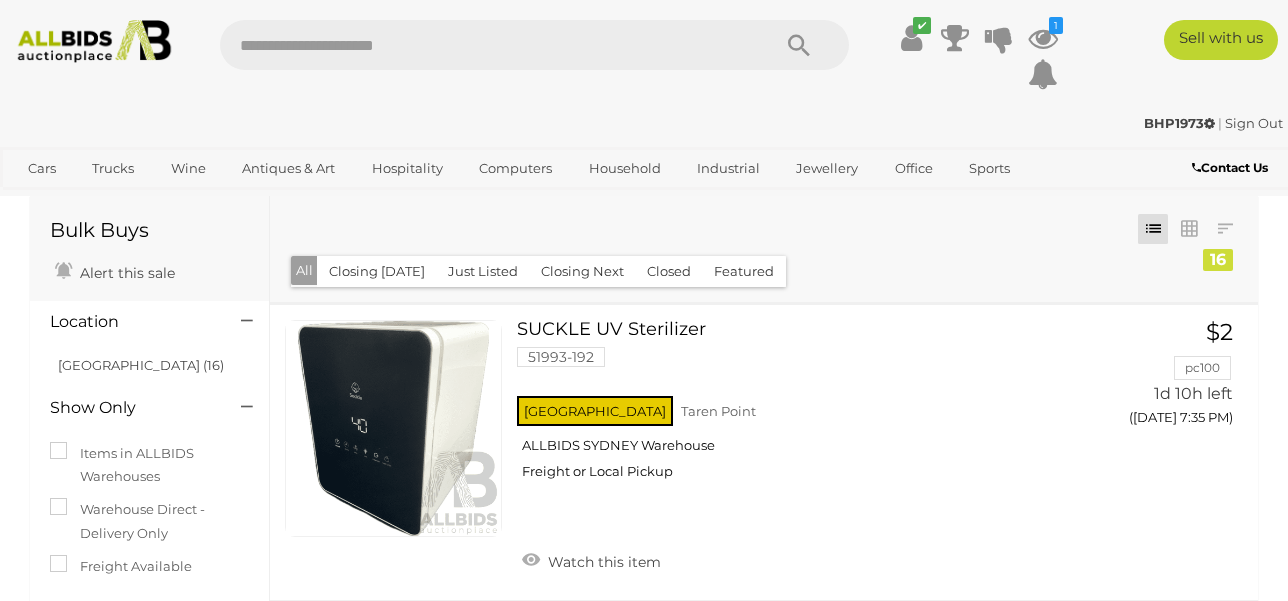 click on "Closing [DATE]" at bounding box center (377, 271) 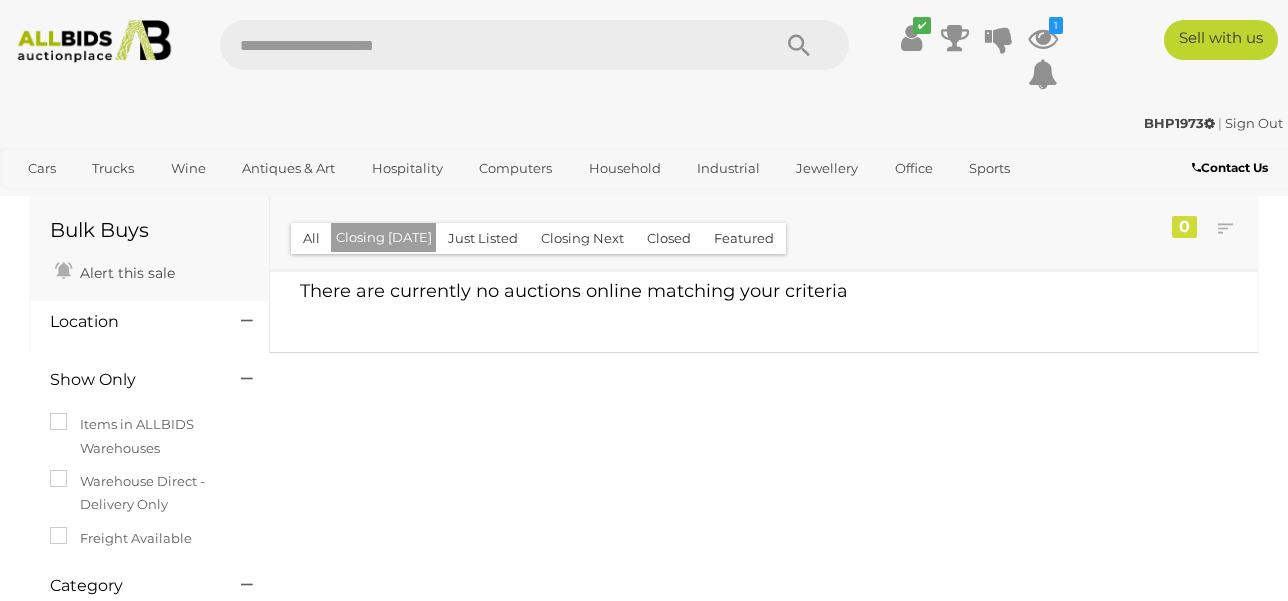 click on "Closing Next" at bounding box center (582, 238) 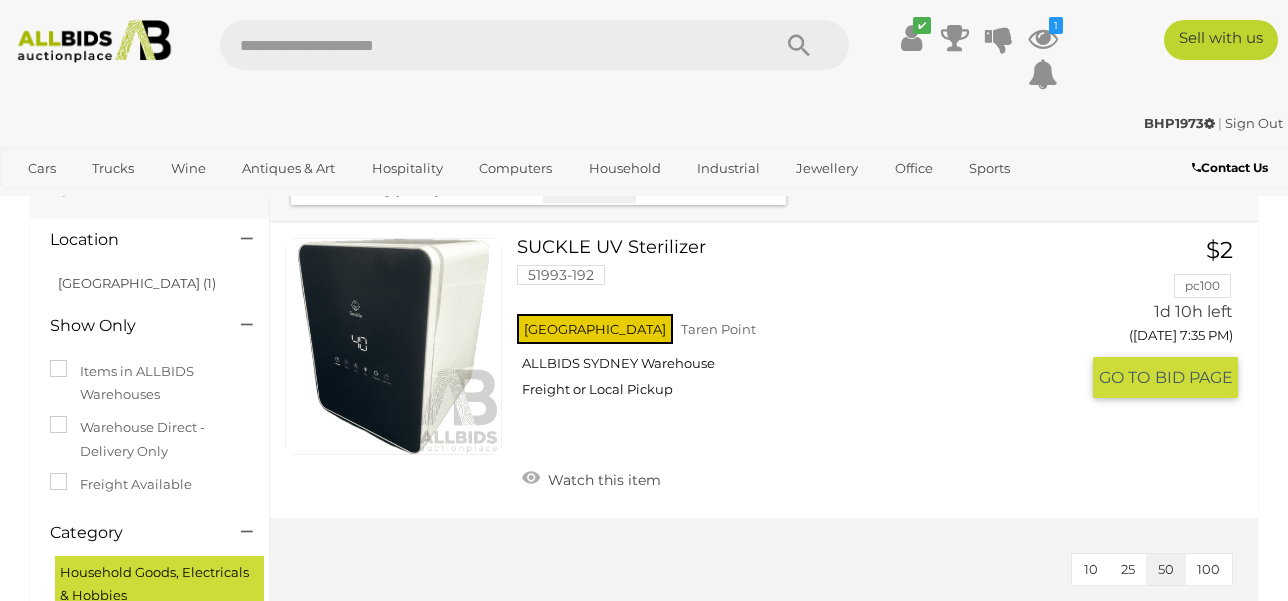 scroll, scrollTop: 0, scrollLeft: 0, axis: both 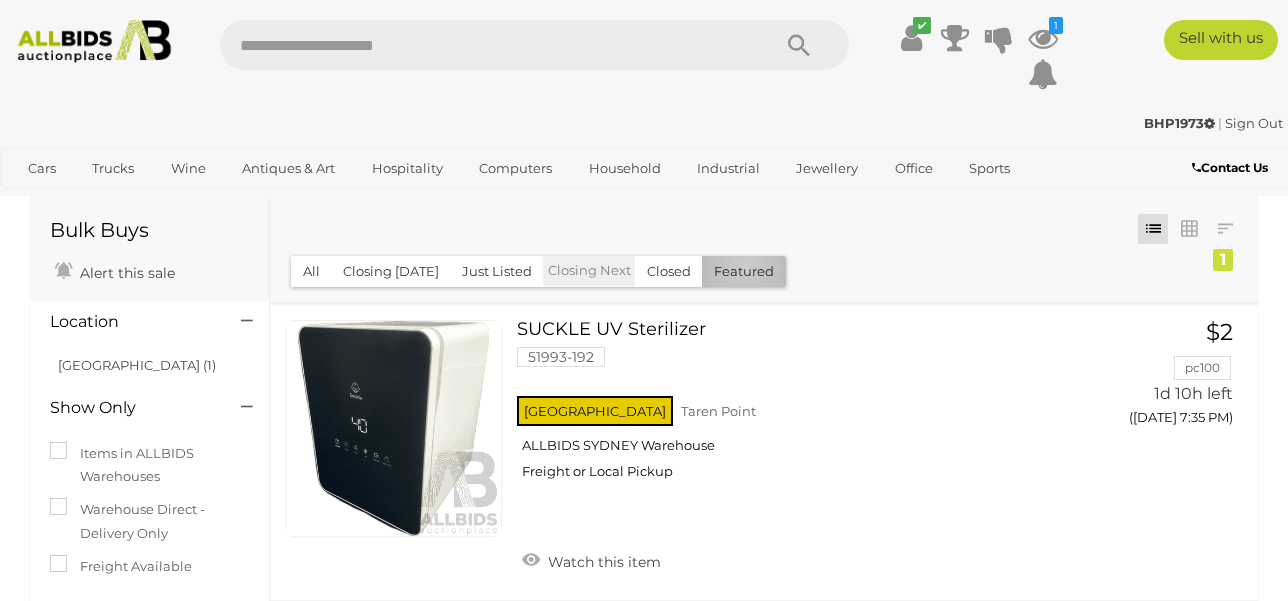 click on "Featured" at bounding box center (744, 271) 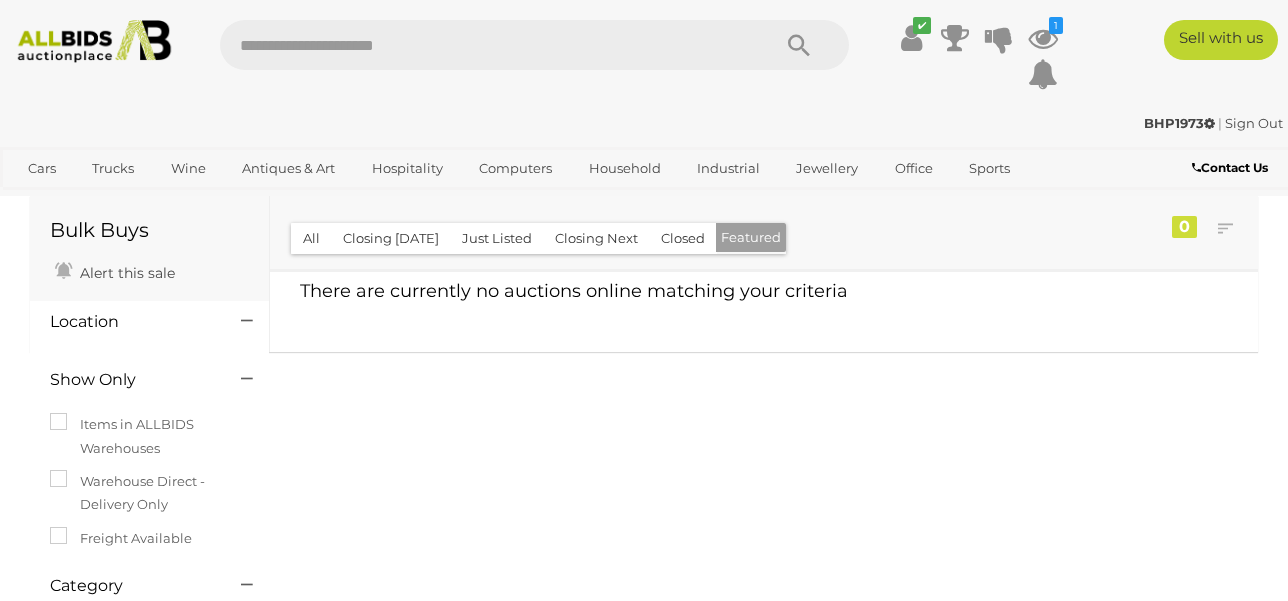 click on "Just Listed" at bounding box center (497, 238) 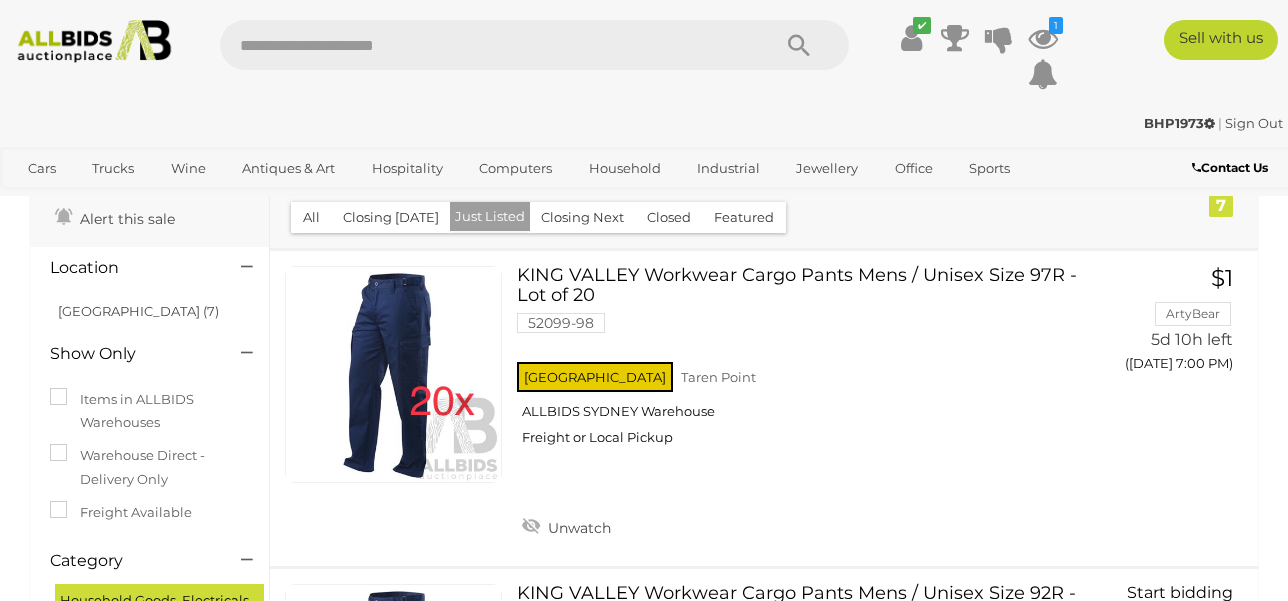 scroll, scrollTop: 0, scrollLeft: 0, axis: both 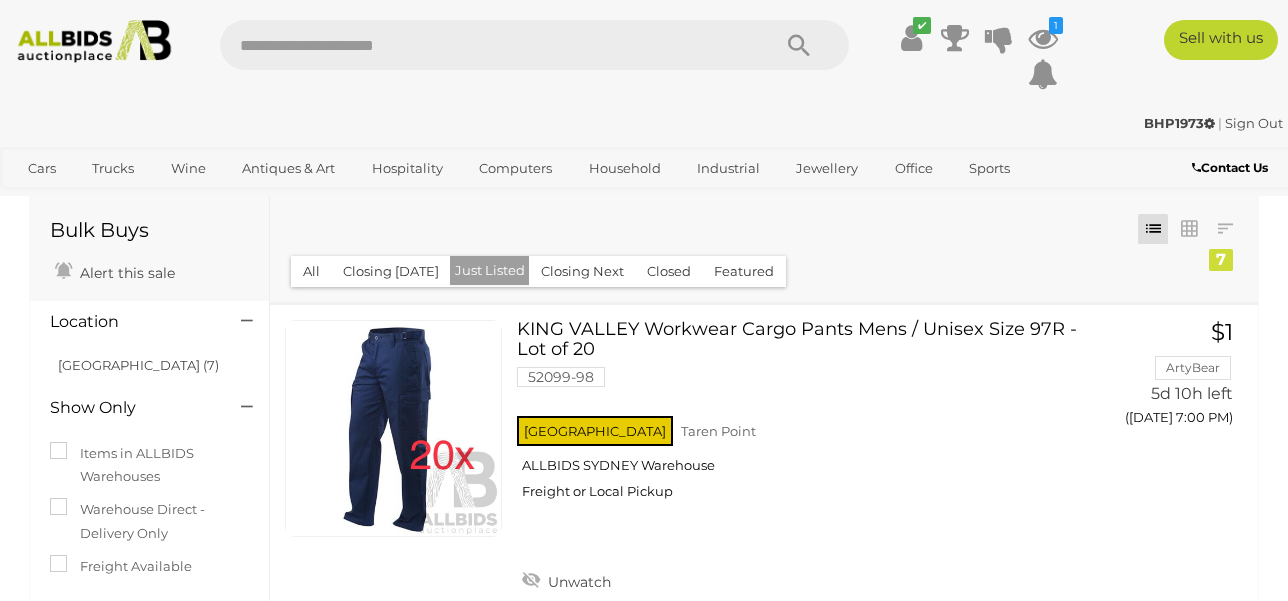 click on "All" at bounding box center (311, 271) 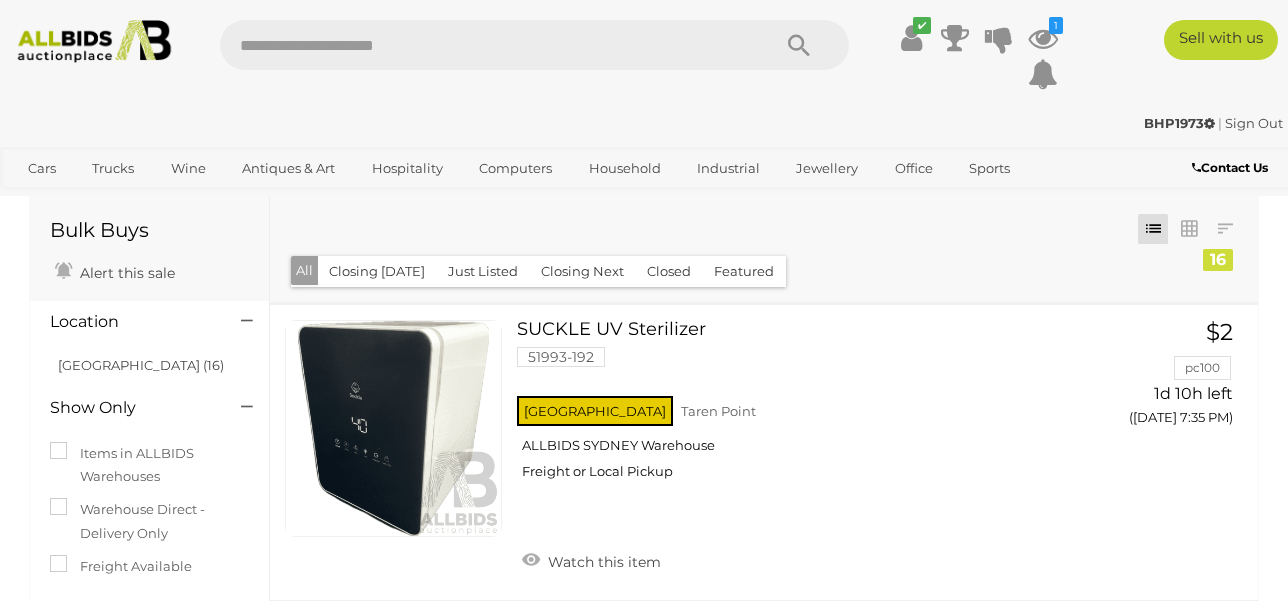 scroll, scrollTop: 3914, scrollLeft: 0, axis: vertical 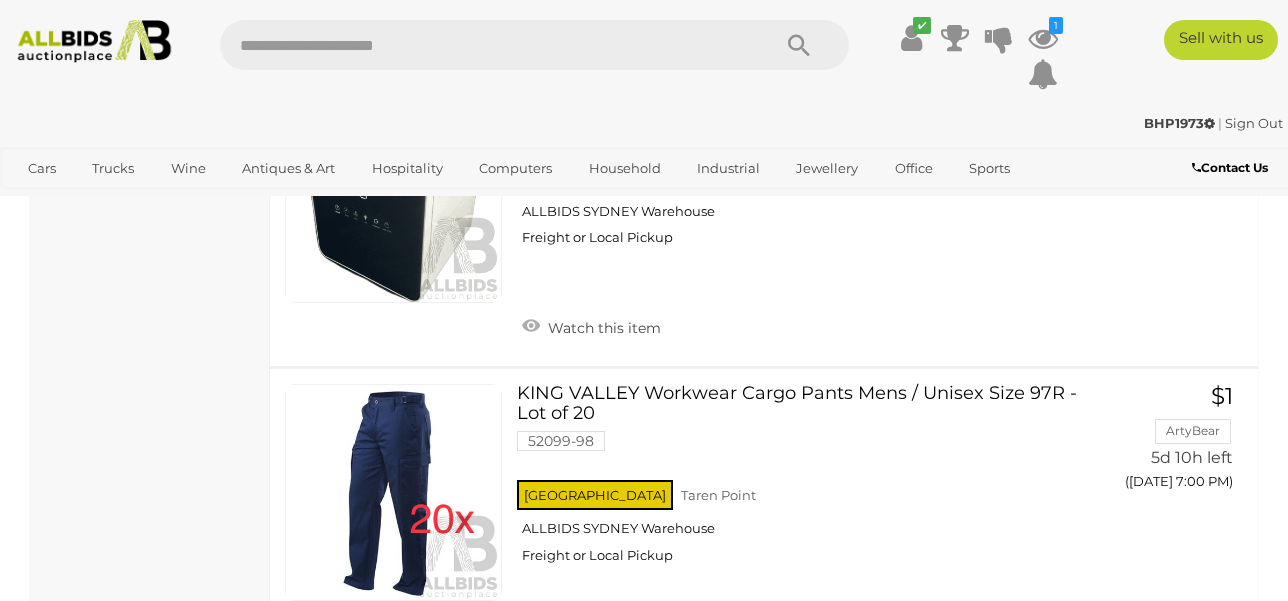 drag, startPoint x: 49, startPoint y: 389, endPoint x: 96, endPoint y: 396, distance: 47.518417 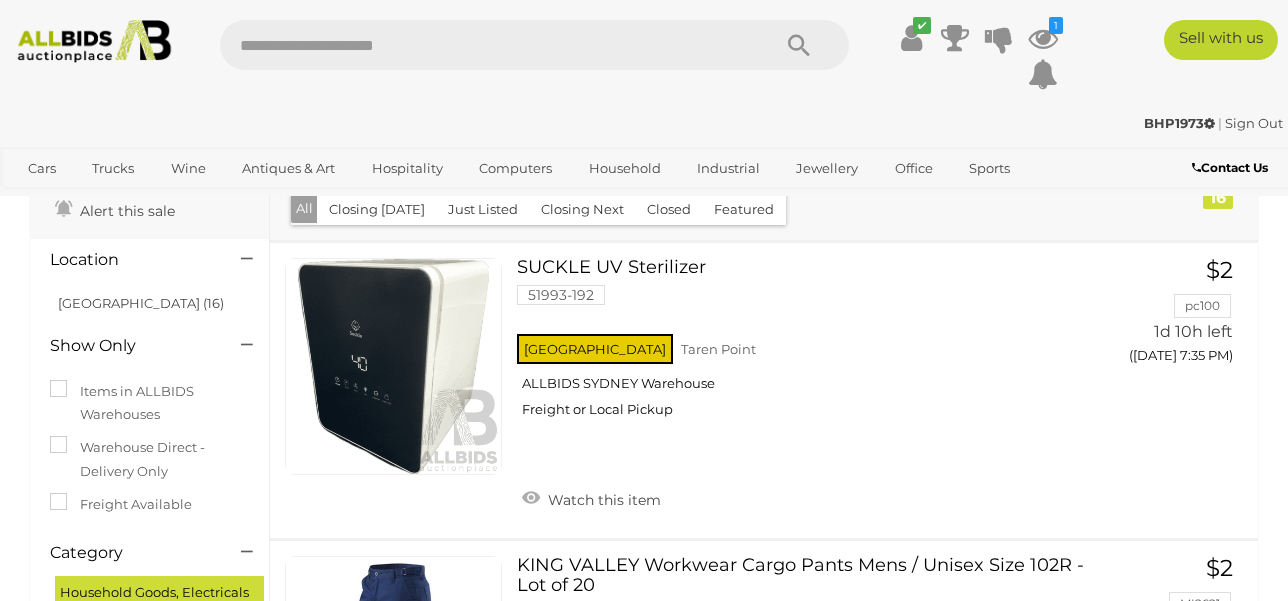 scroll, scrollTop: 100, scrollLeft: 0, axis: vertical 